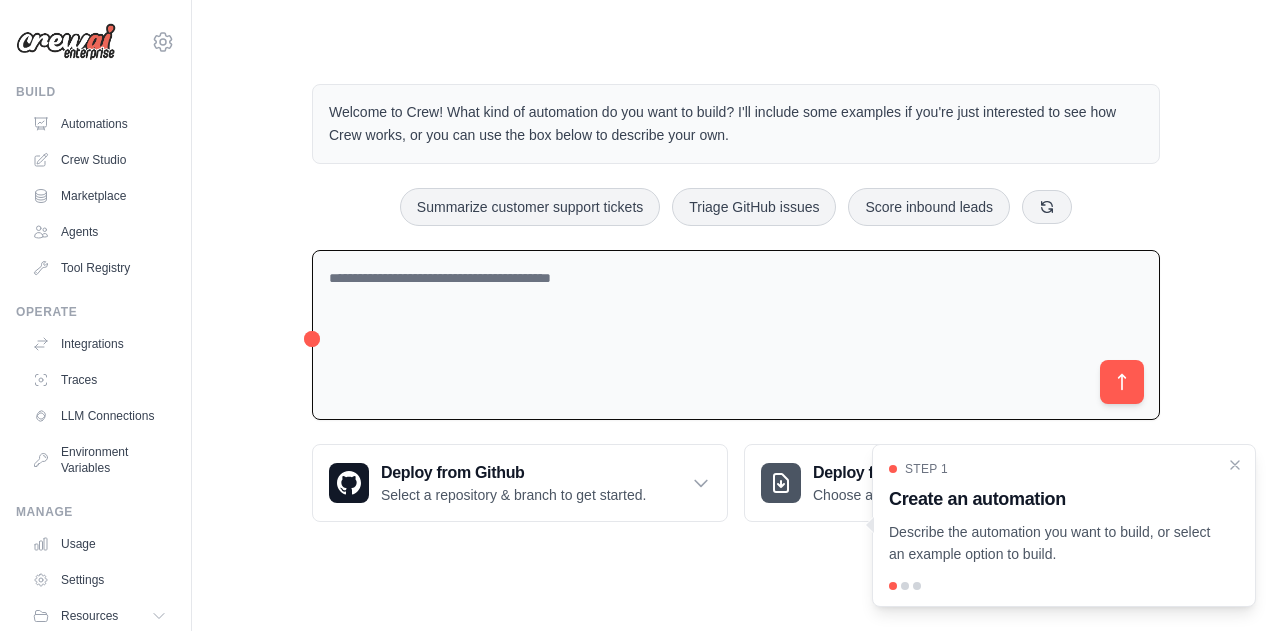 scroll, scrollTop: 0, scrollLeft: 0, axis: both 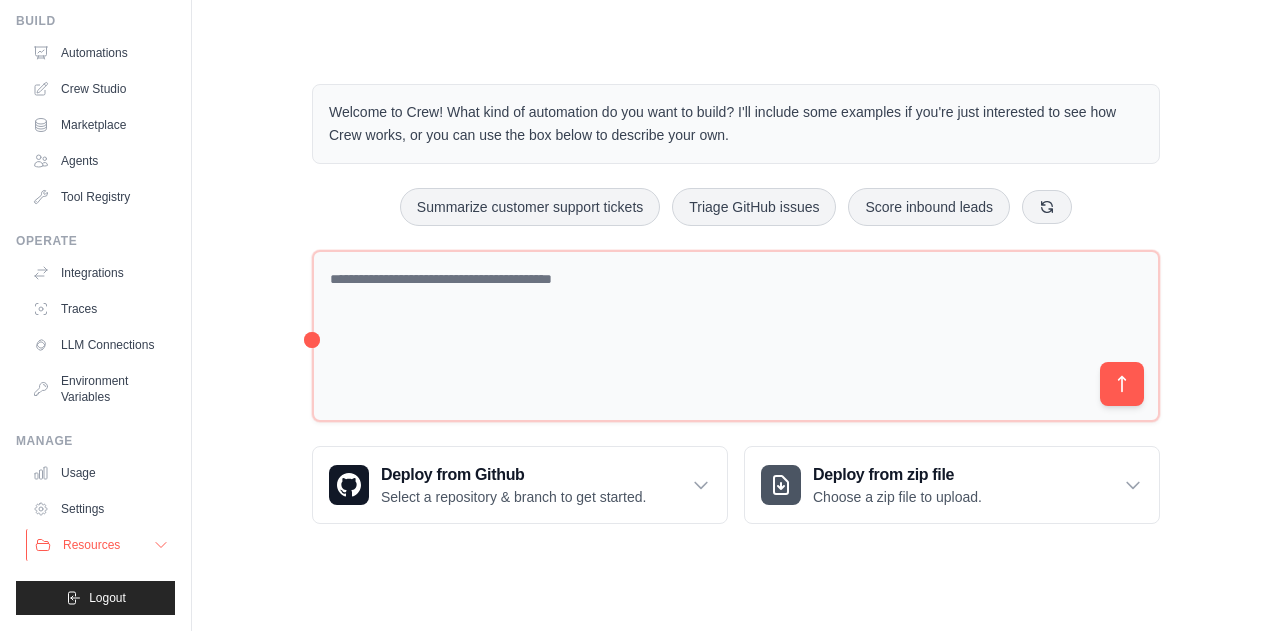 click on "Resources" at bounding box center (101, 545) 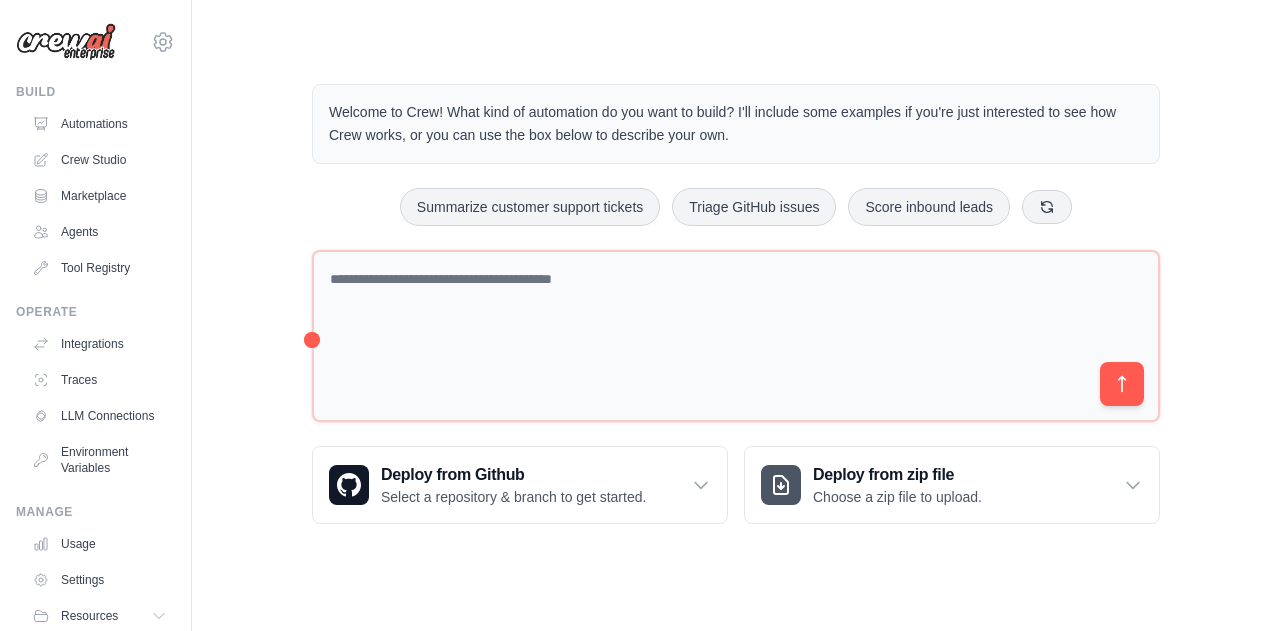 scroll, scrollTop: 0, scrollLeft: 0, axis: both 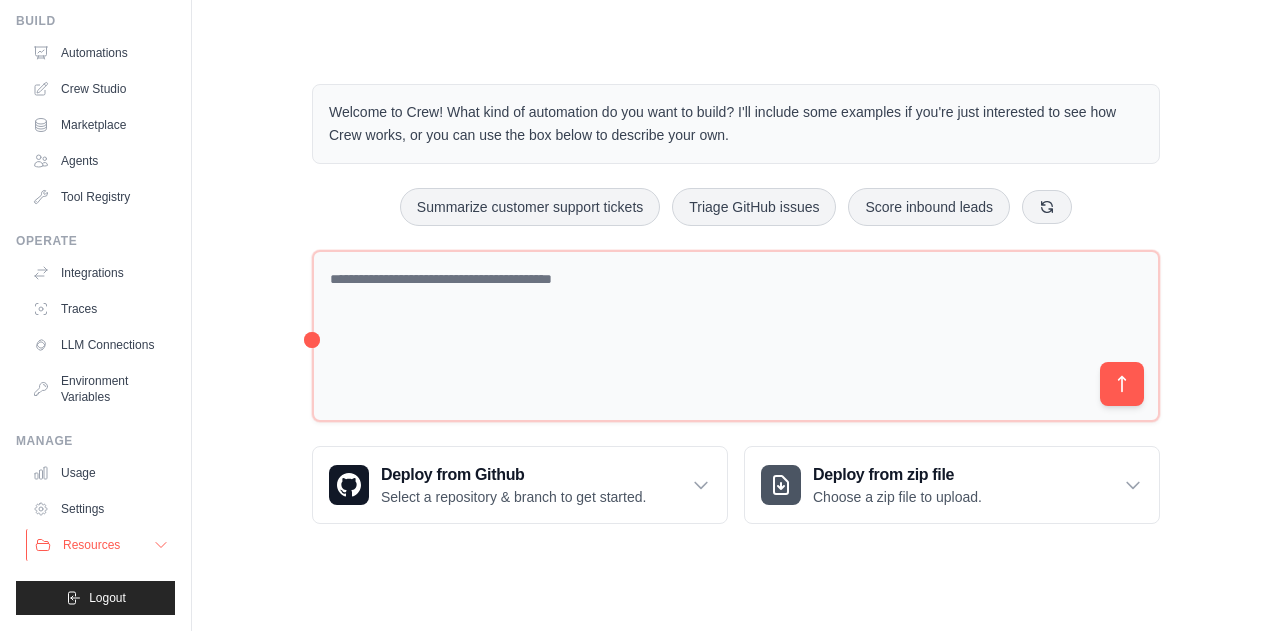 click on "Resources" at bounding box center (101, 545) 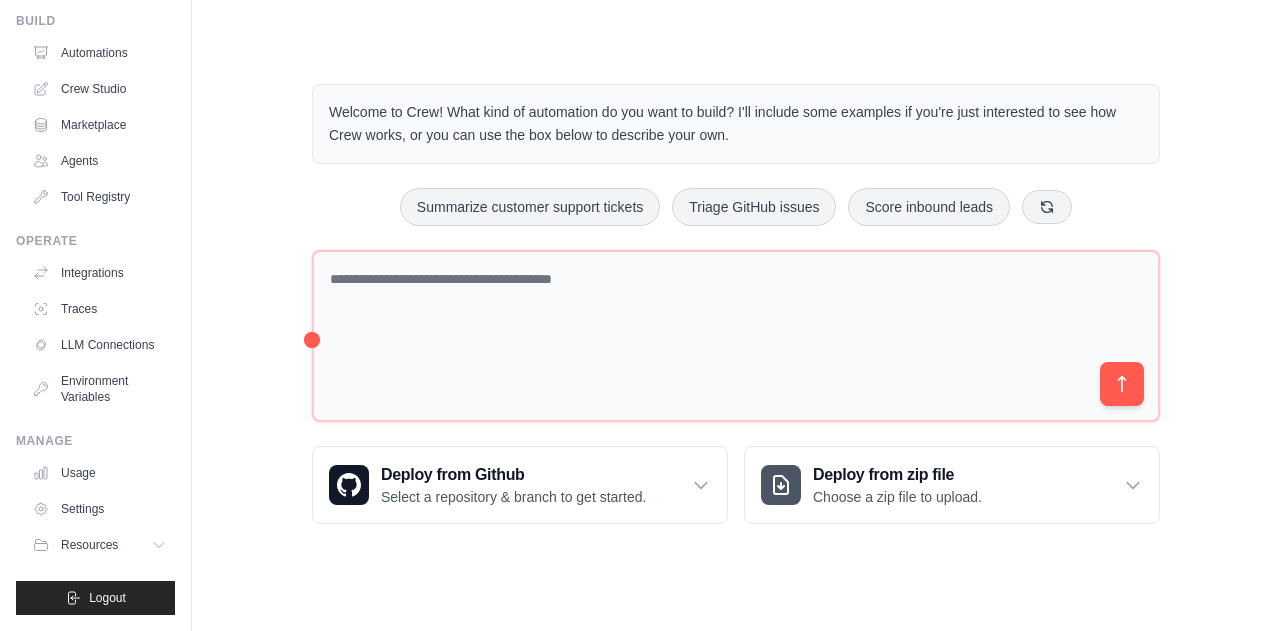 scroll, scrollTop: 0, scrollLeft: 0, axis: both 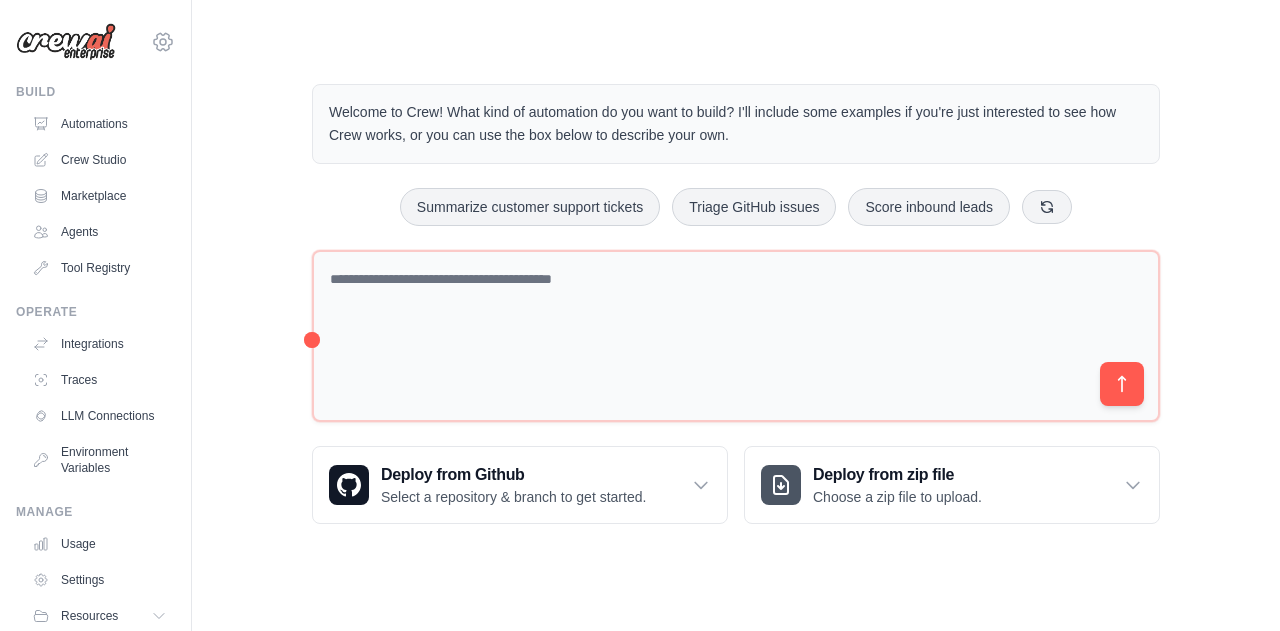 click 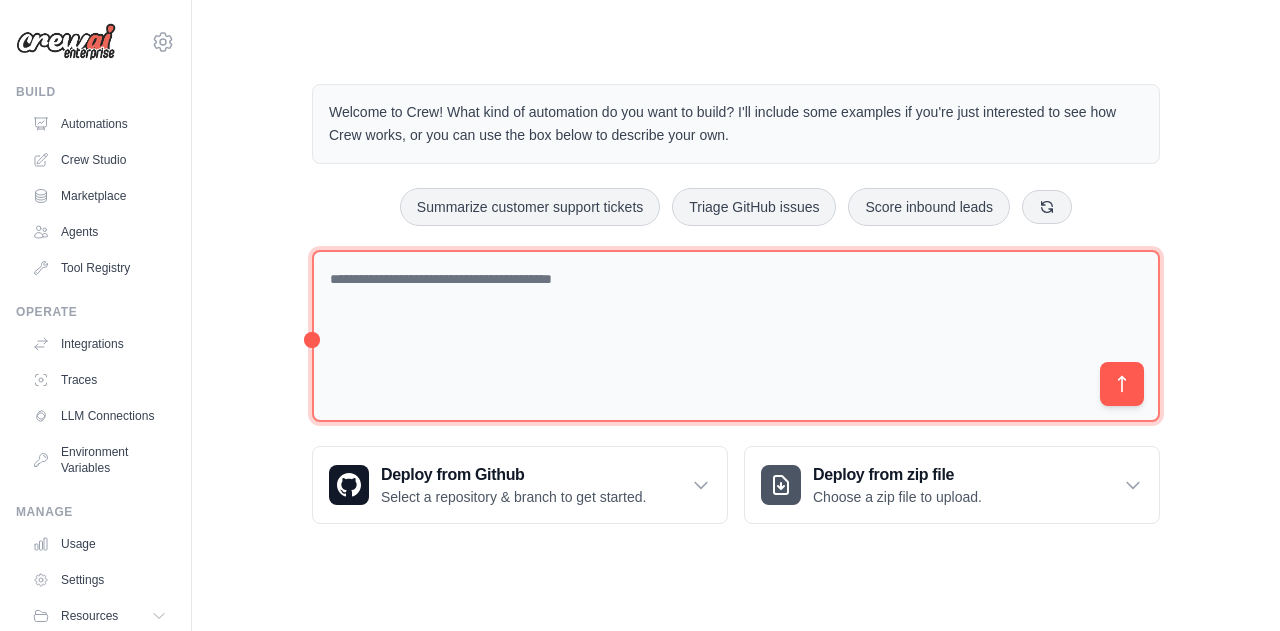 click at bounding box center [736, 336] 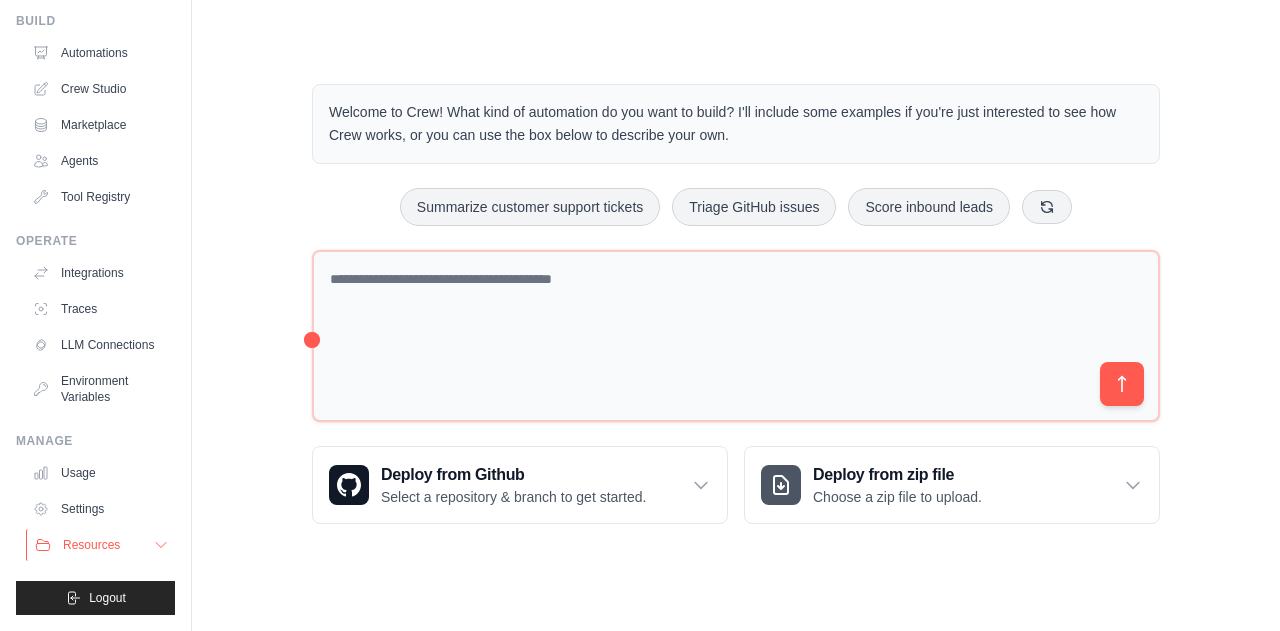 click on "Resources" at bounding box center [91, 545] 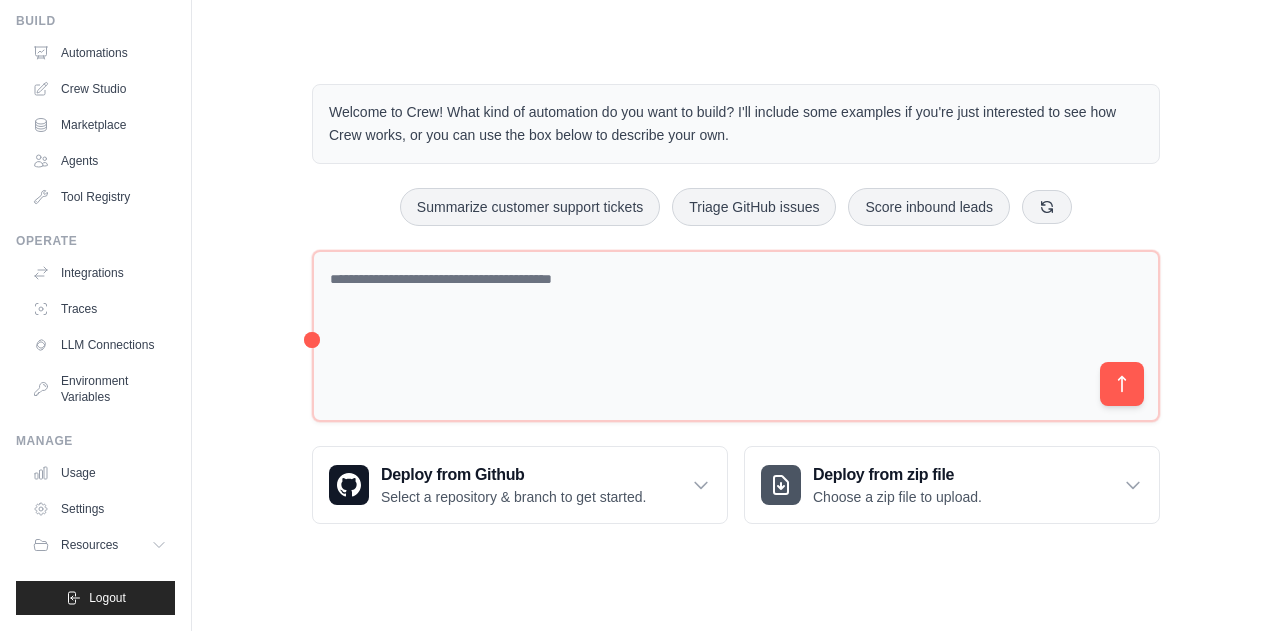 click on "Usage
Settings
Resources
Documentation
Blog" at bounding box center [99, 509] 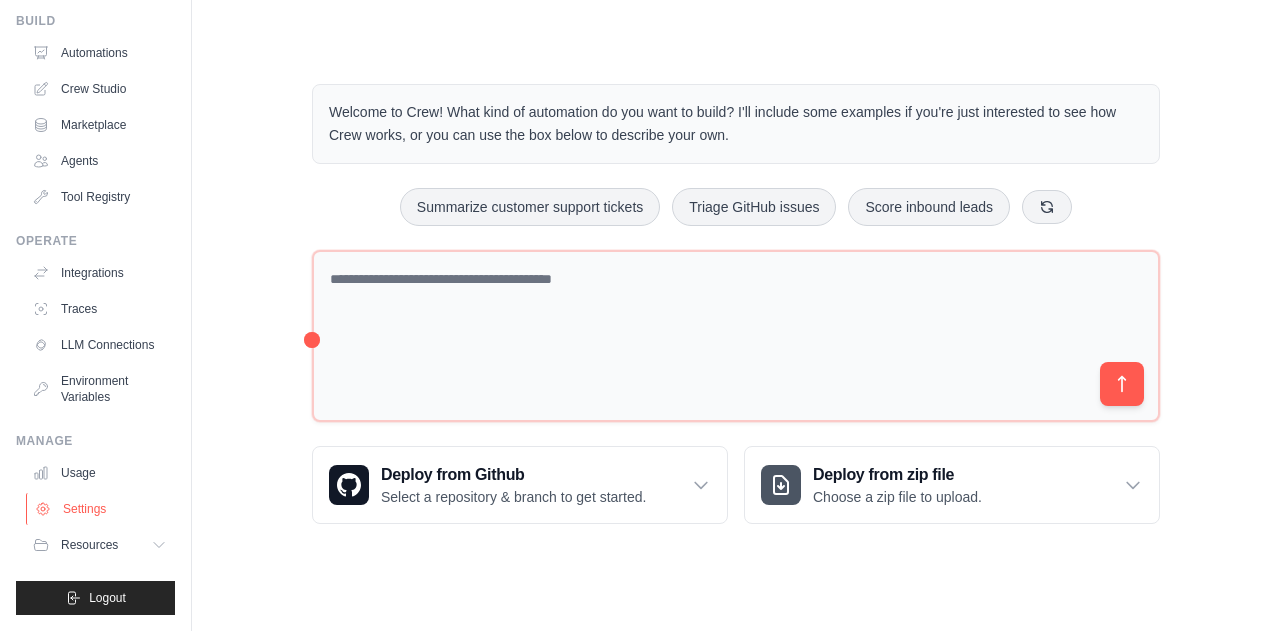 click on "Settings" at bounding box center (101, 509) 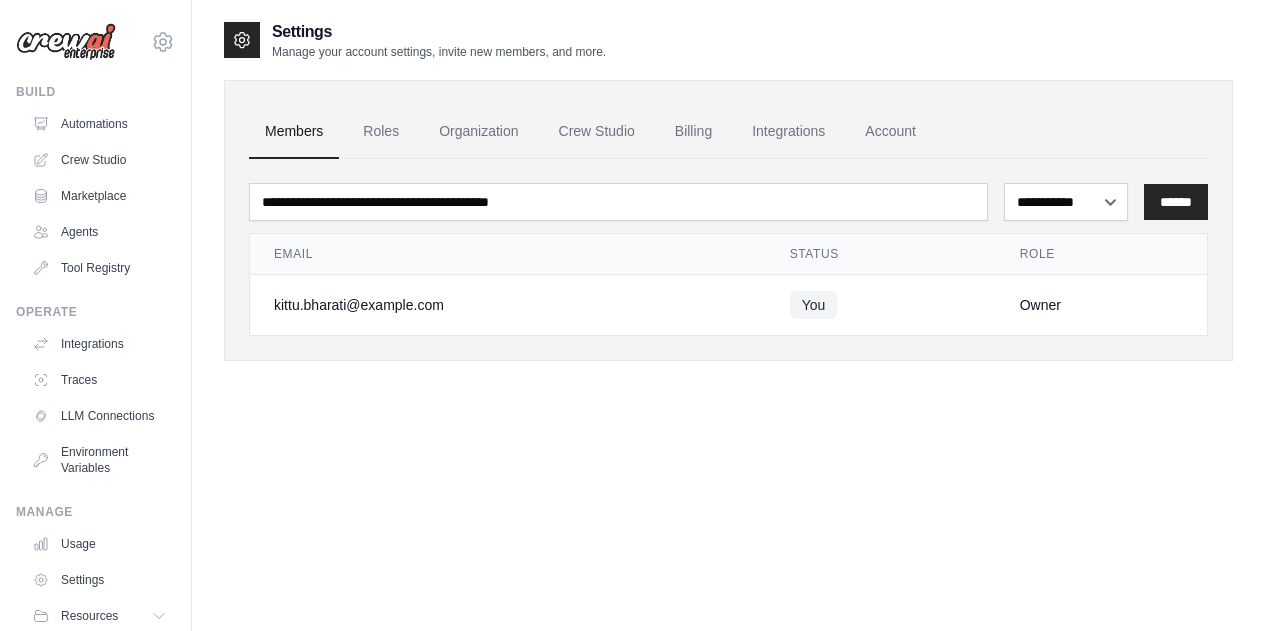 scroll, scrollTop: 0, scrollLeft: 0, axis: both 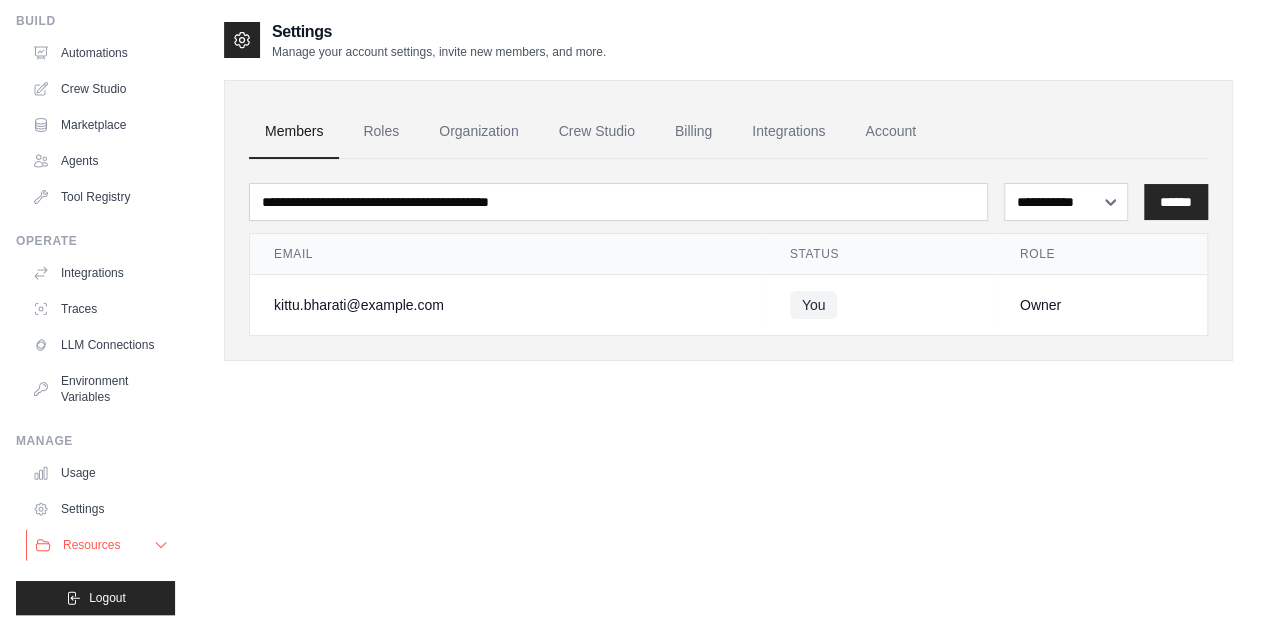 click on "Resources" at bounding box center [101, 545] 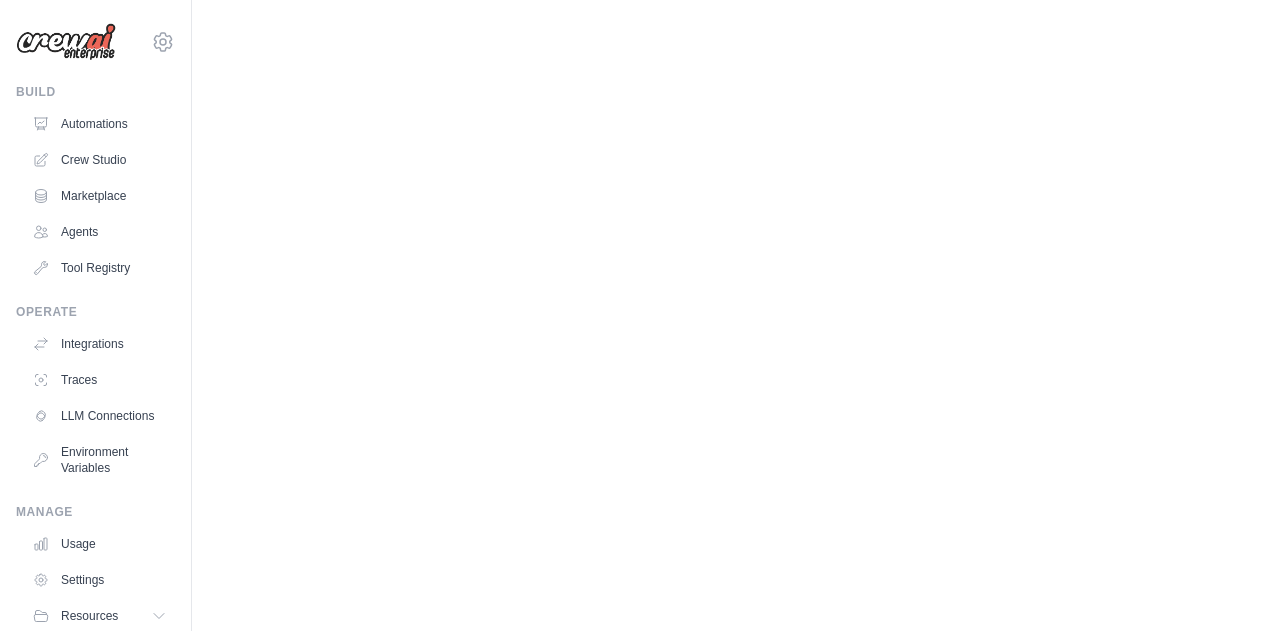 scroll, scrollTop: 0, scrollLeft: 0, axis: both 